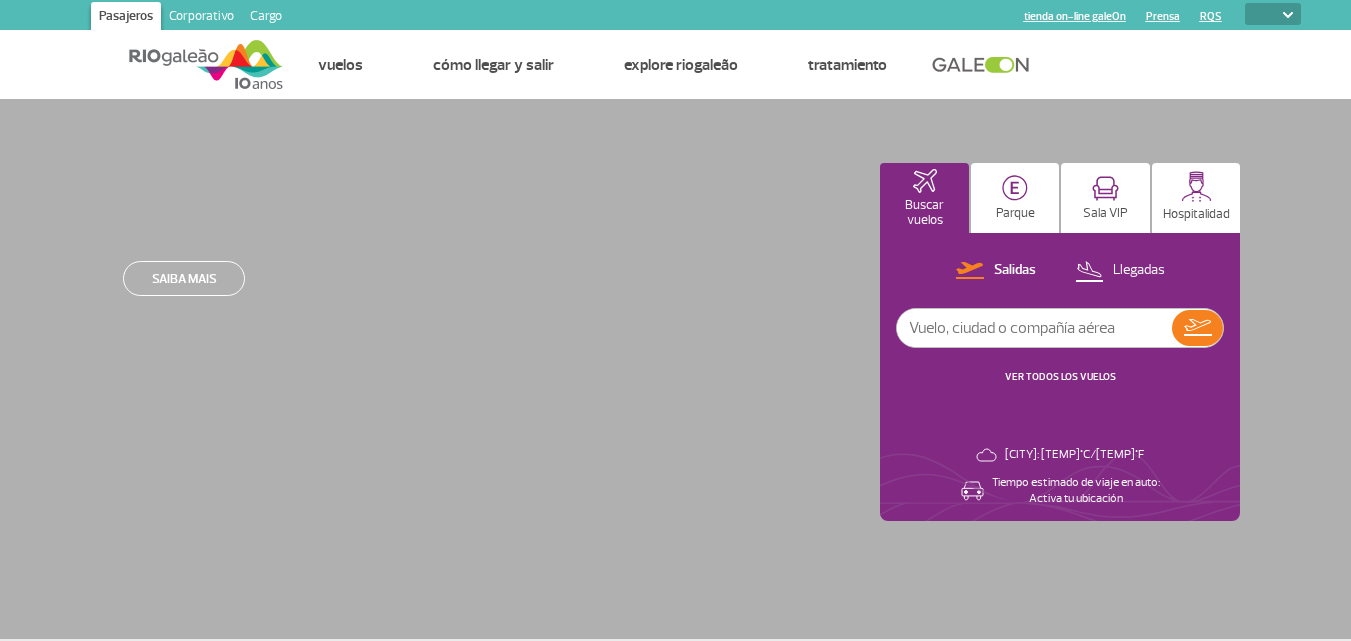 select 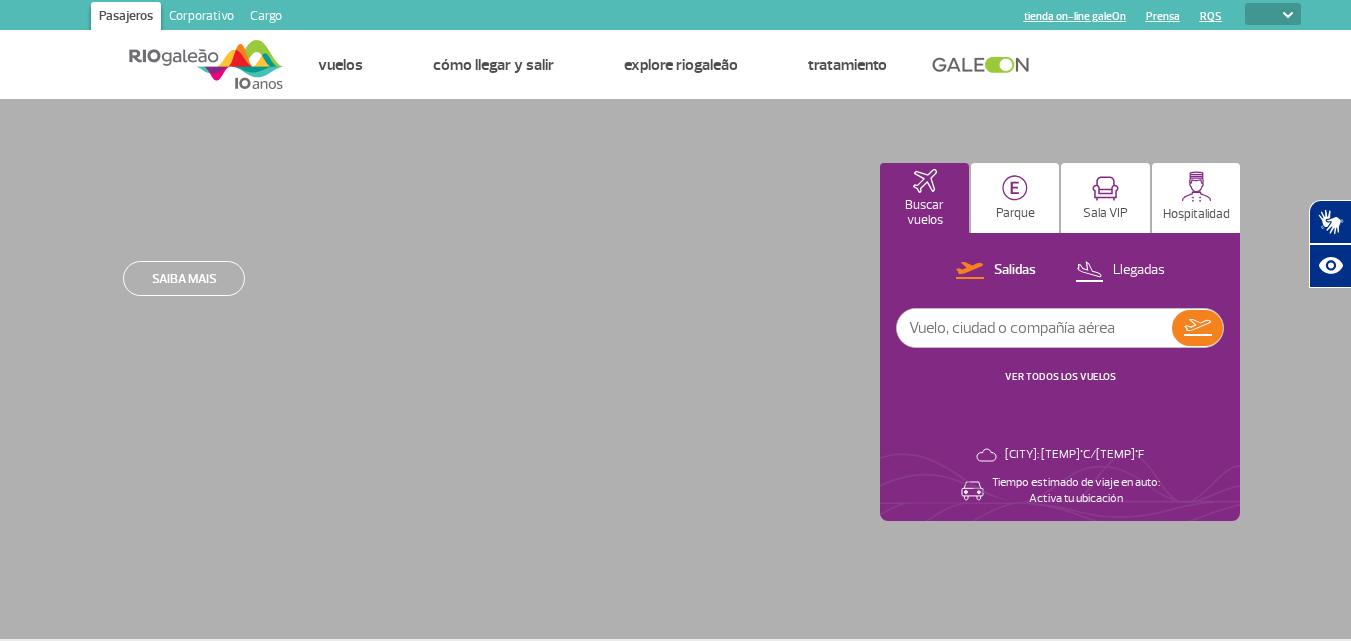 scroll, scrollTop: 0, scrollLeft: 0, axis: both 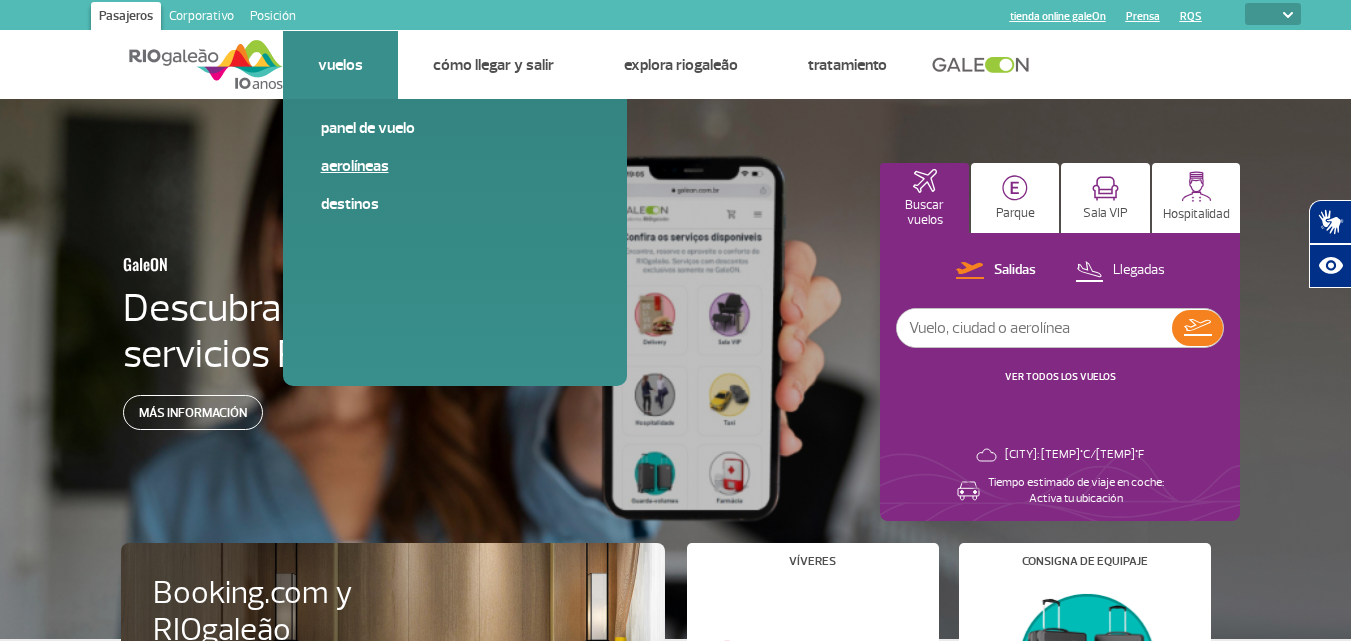 click on "Aerolíneas" at bounding box center [355, 166] 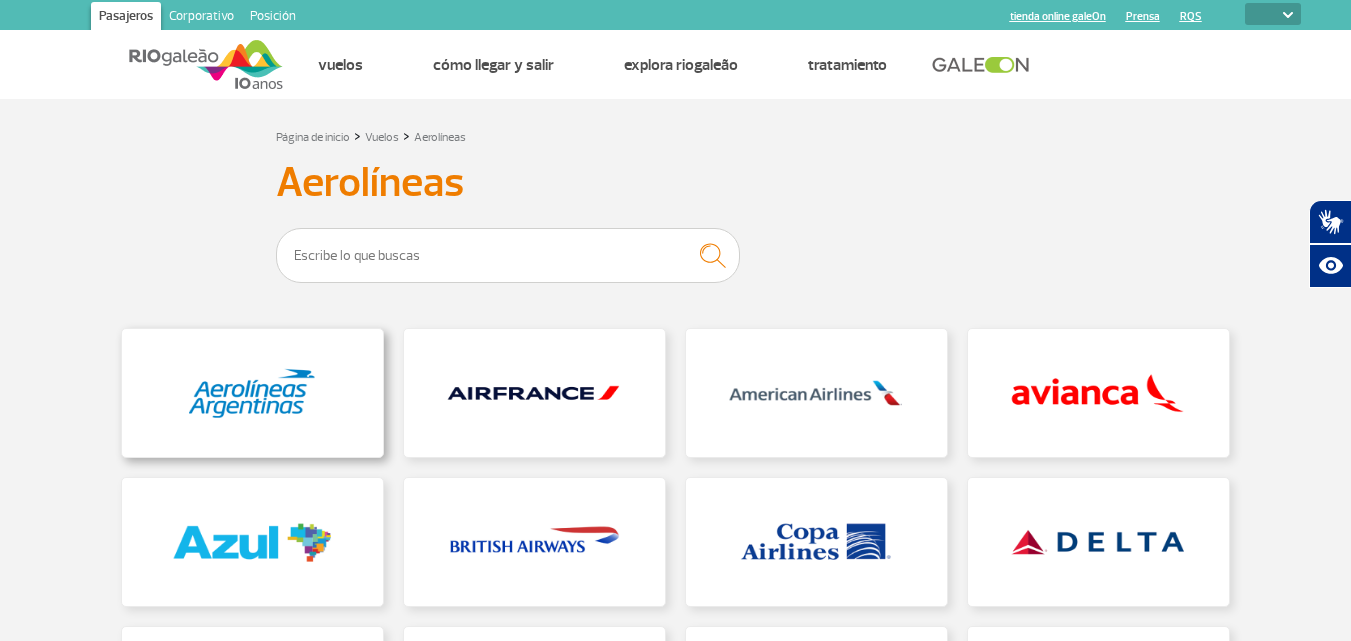 click at bounding box center (252, 393) 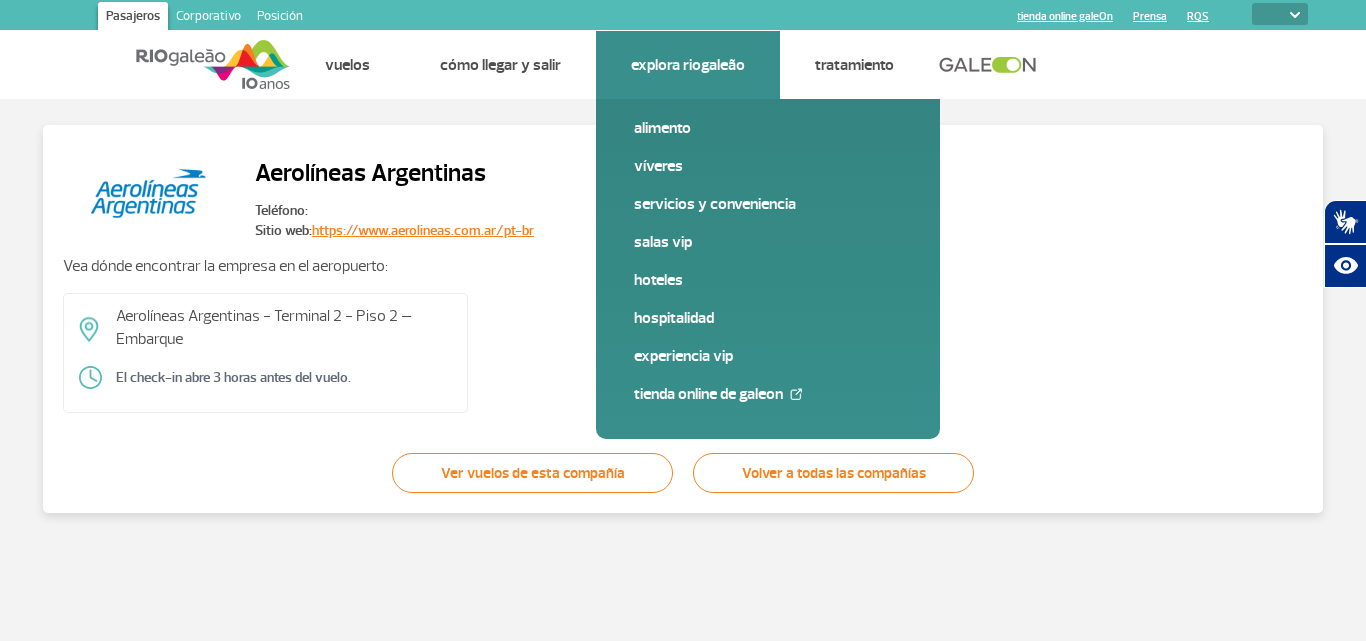 click on "Explora RIOgaleão" at bounding box center (688, 65) 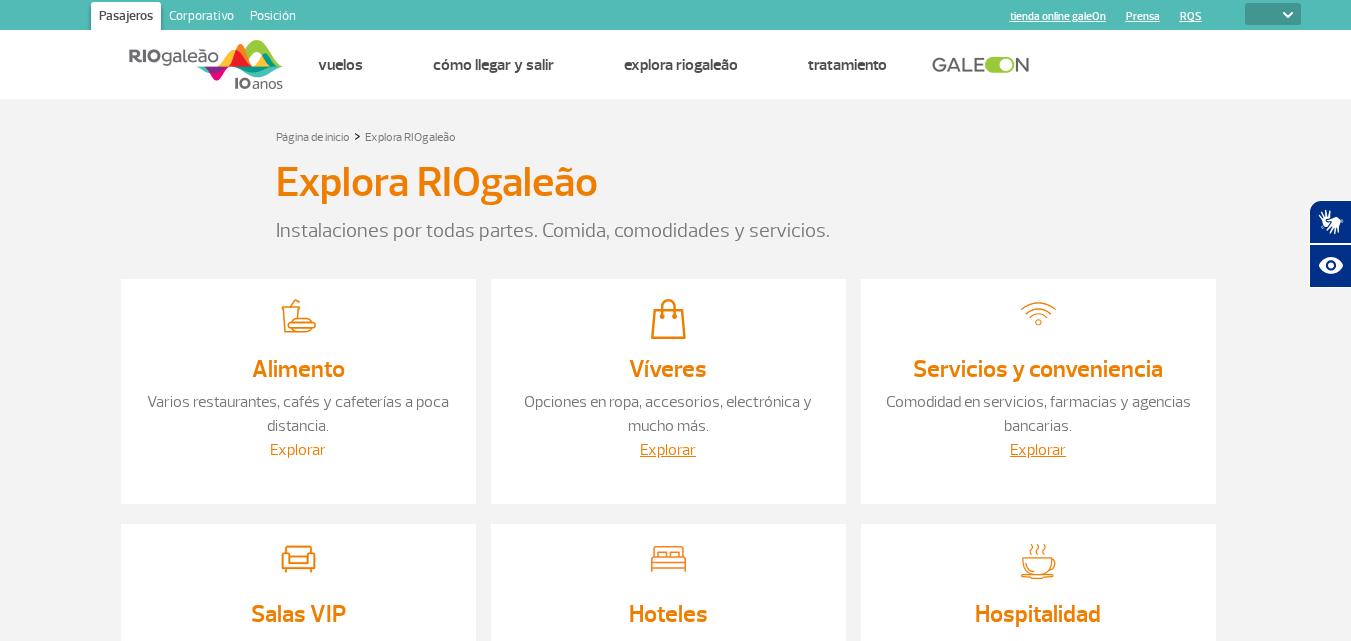 click on "Explorar" at bounding box center [298, 450] 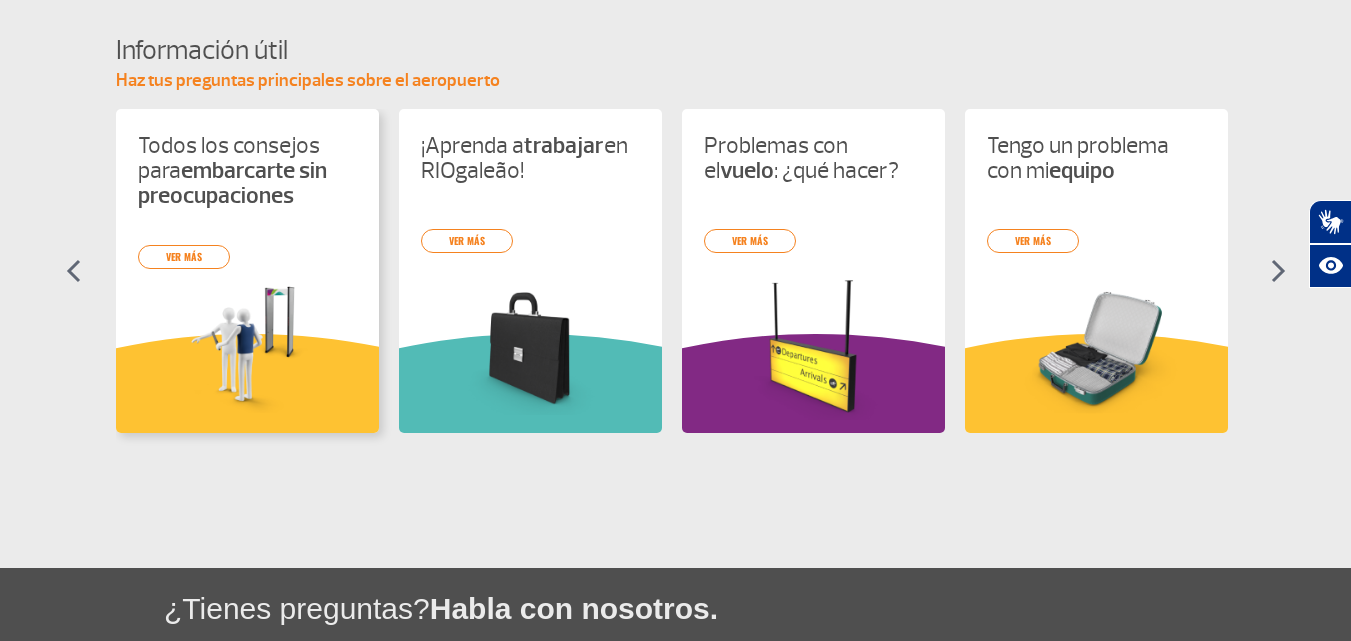 scroll, scrollTop: 900, scrollLeft: 0, axis: vertical 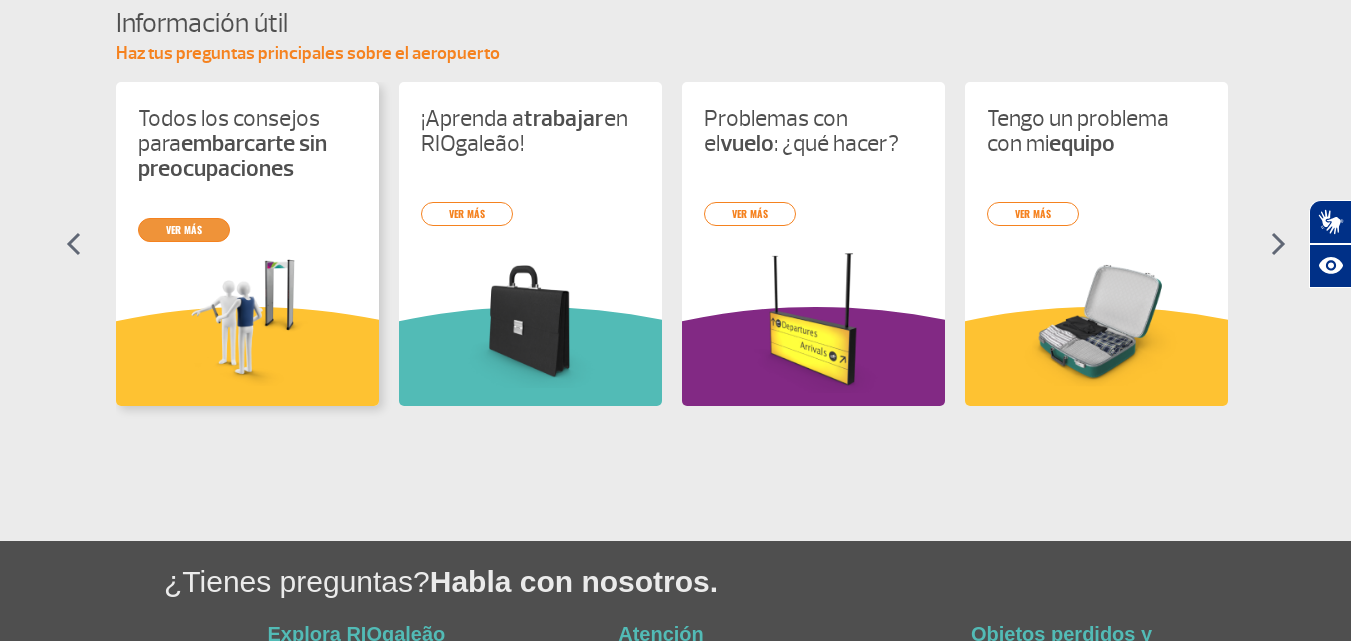 click on "ver más" at bounding box center [184, 229] 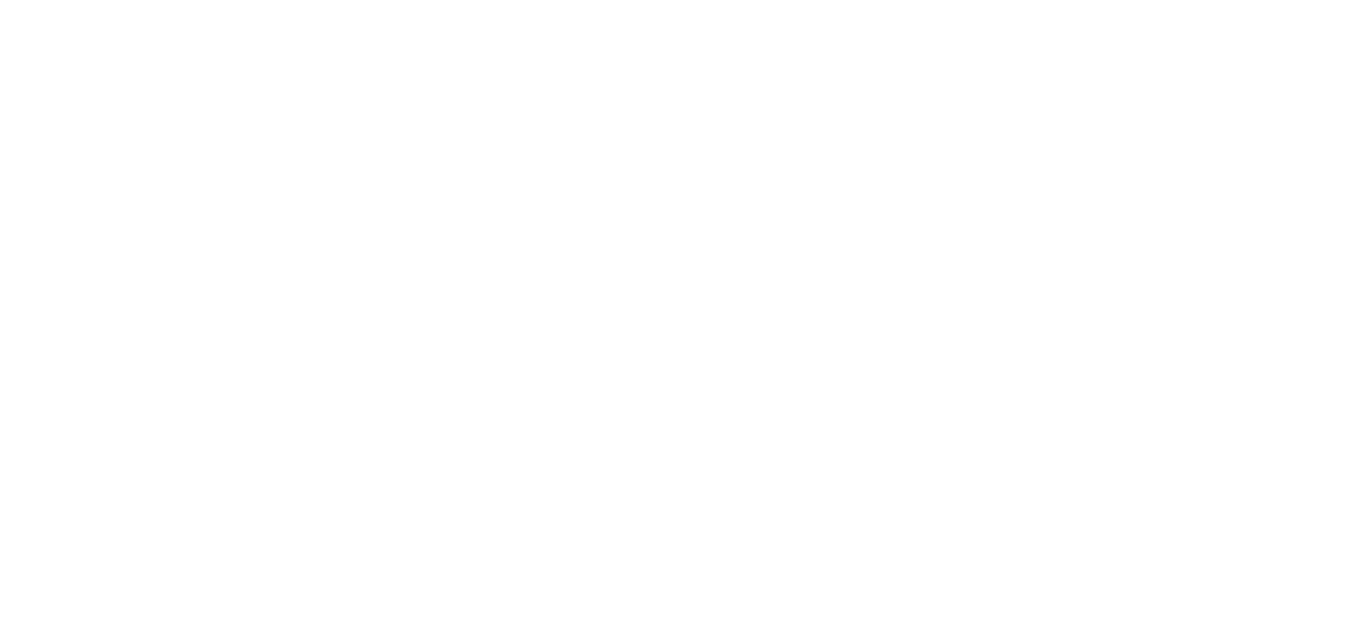 scroll, scrollTop: 0, scrollLeft: 0, axis: both 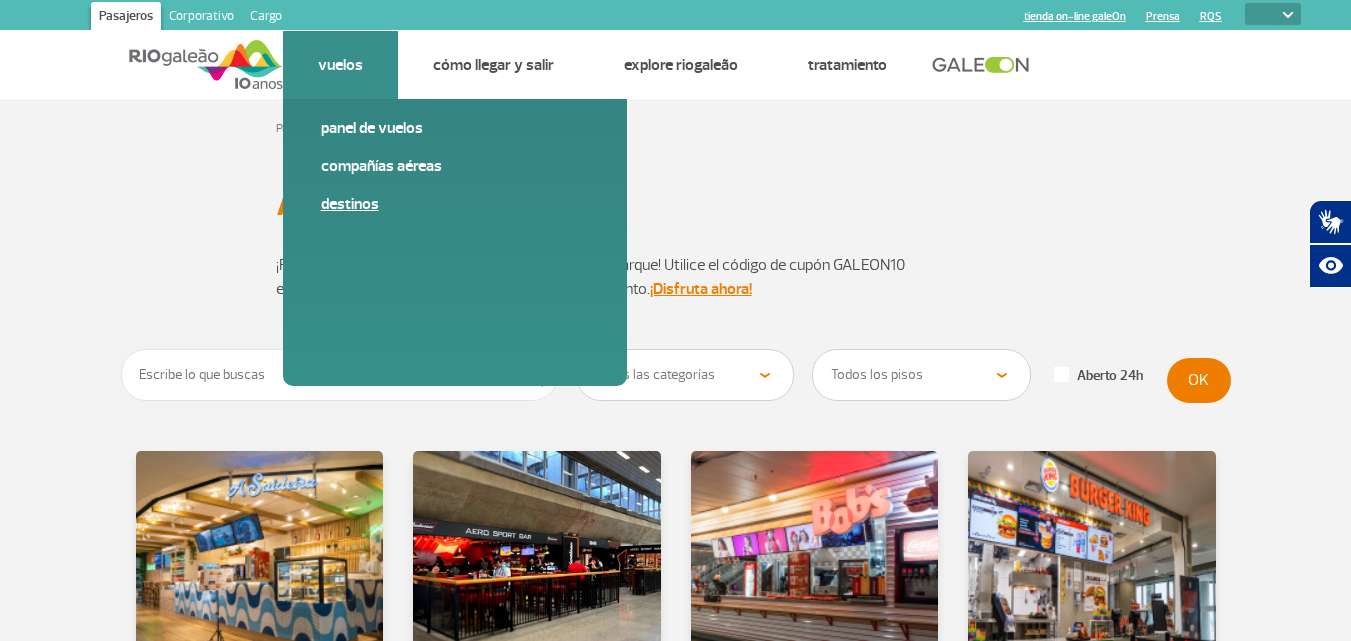 click on "Destinos" at bounding box center (455, 204) 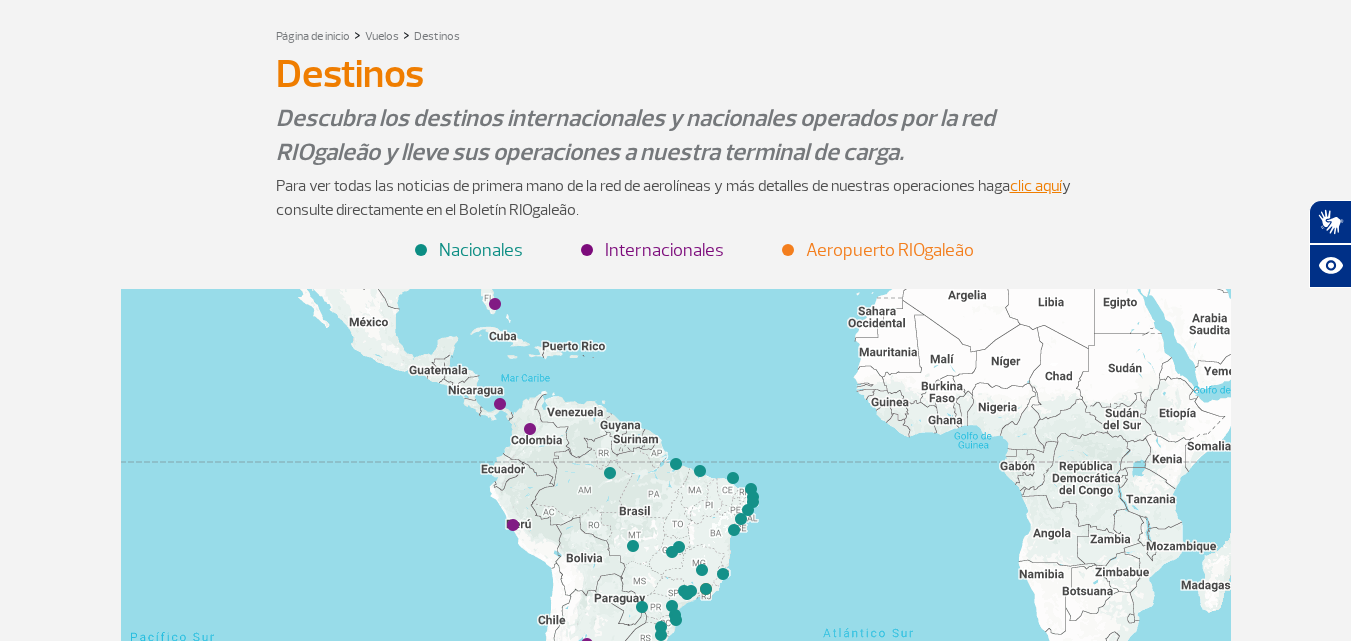 drag, startPoint x: 806, startPoint y: 424, endPoint x: 968, endPoint y: 90, distance: 371.21423 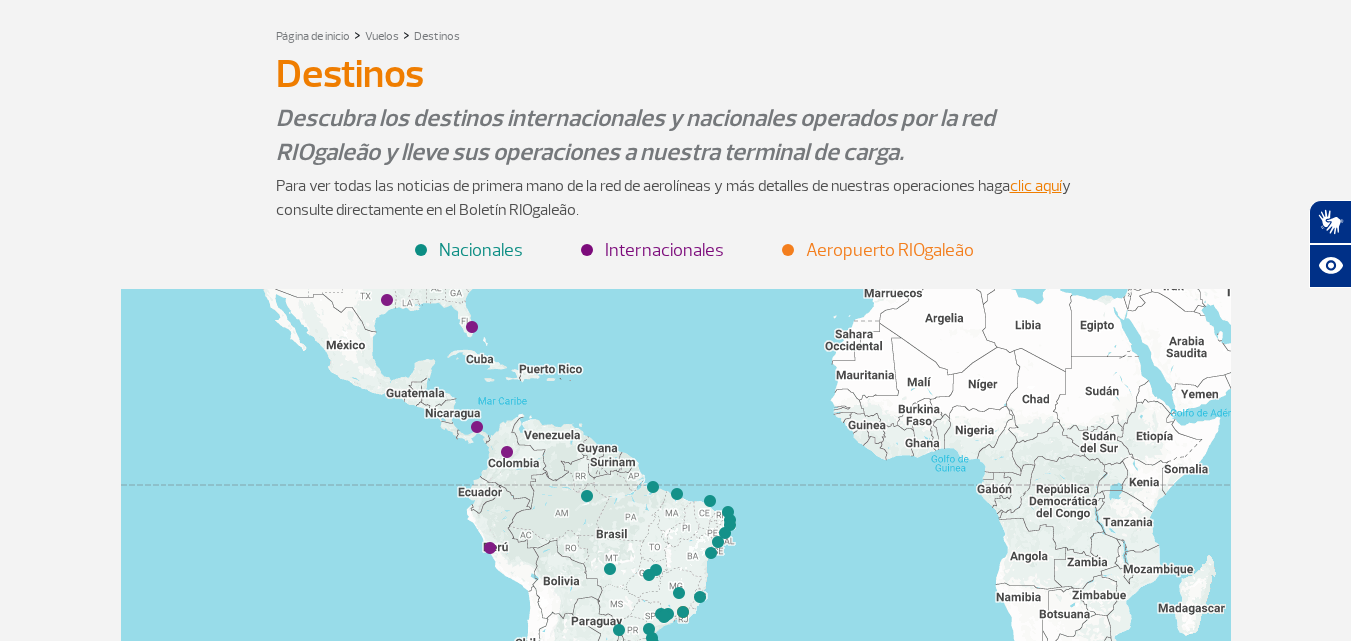 drag, startPoint x: 889, startPoint y: 488, endPoint x: 866, endPoint y: 553, distance: 68.94926 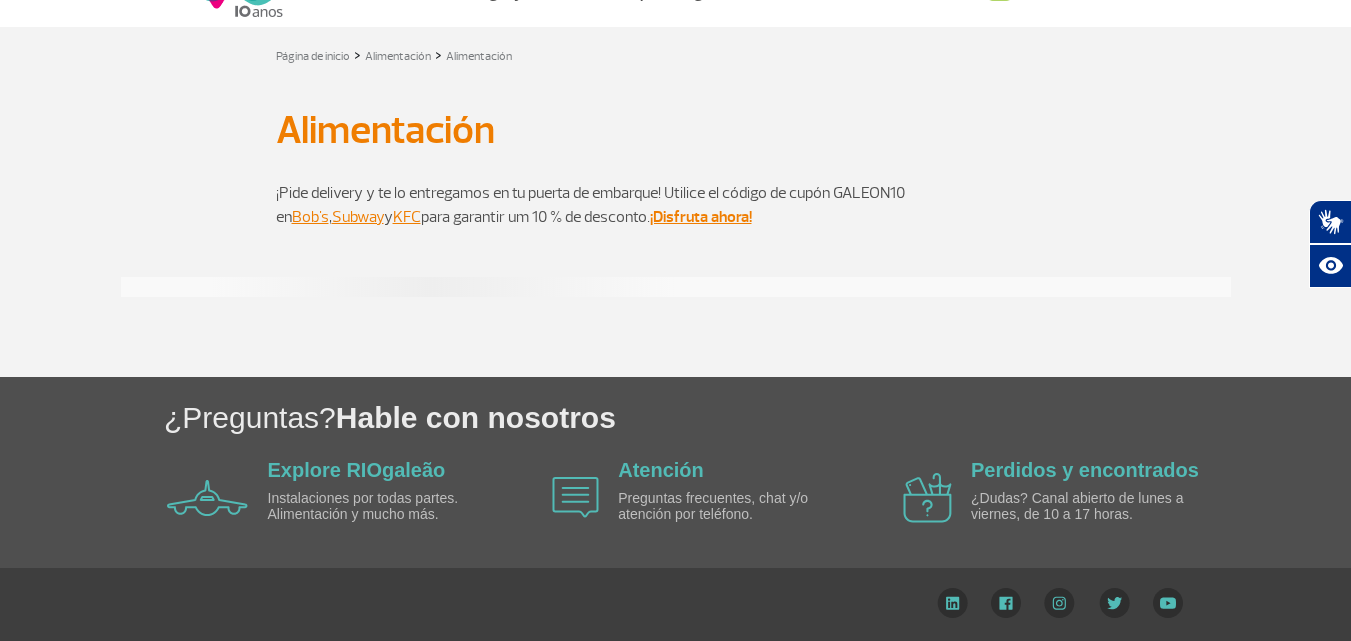 scroll, scrollTop: 0, scrollLeft: 0, axis: both 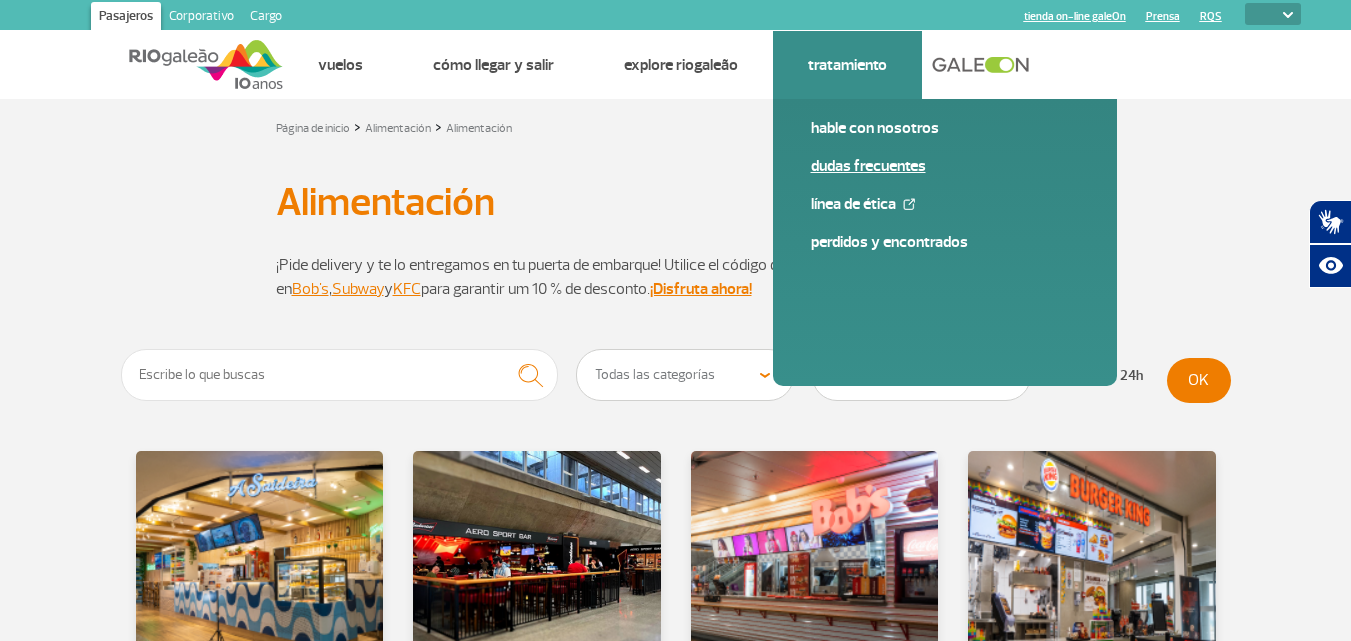 click on "Dudas Frecuentes" at bounding box center [945, 166] 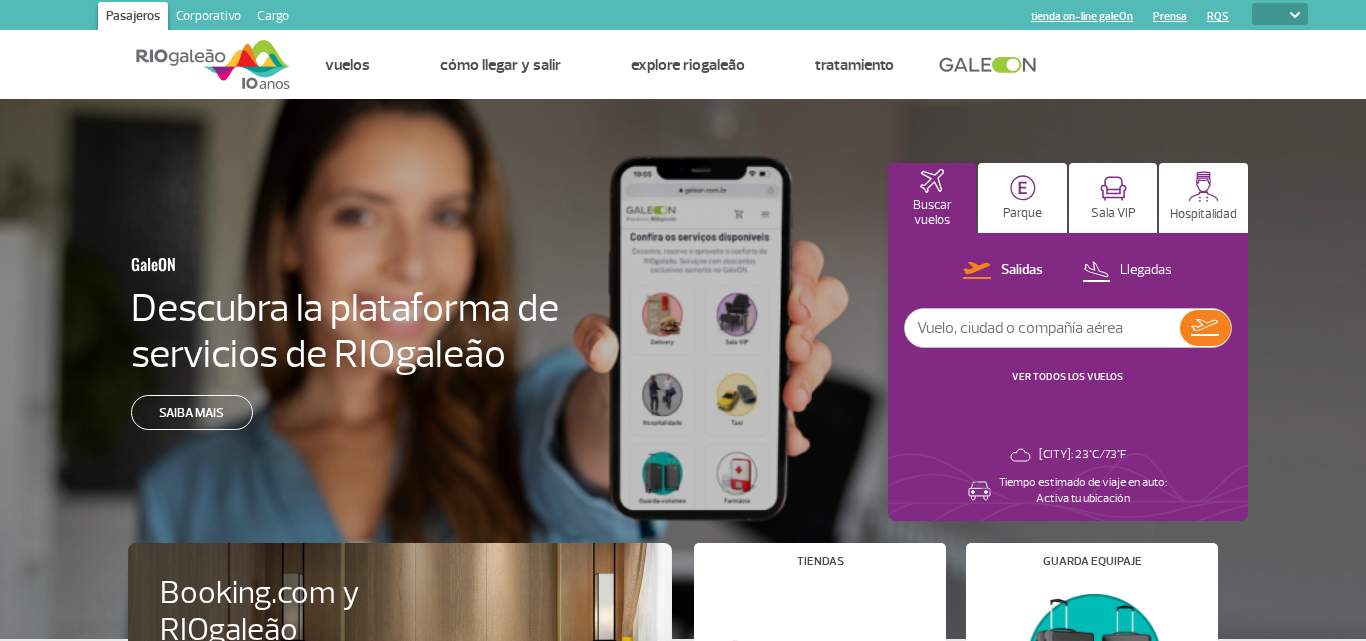 select 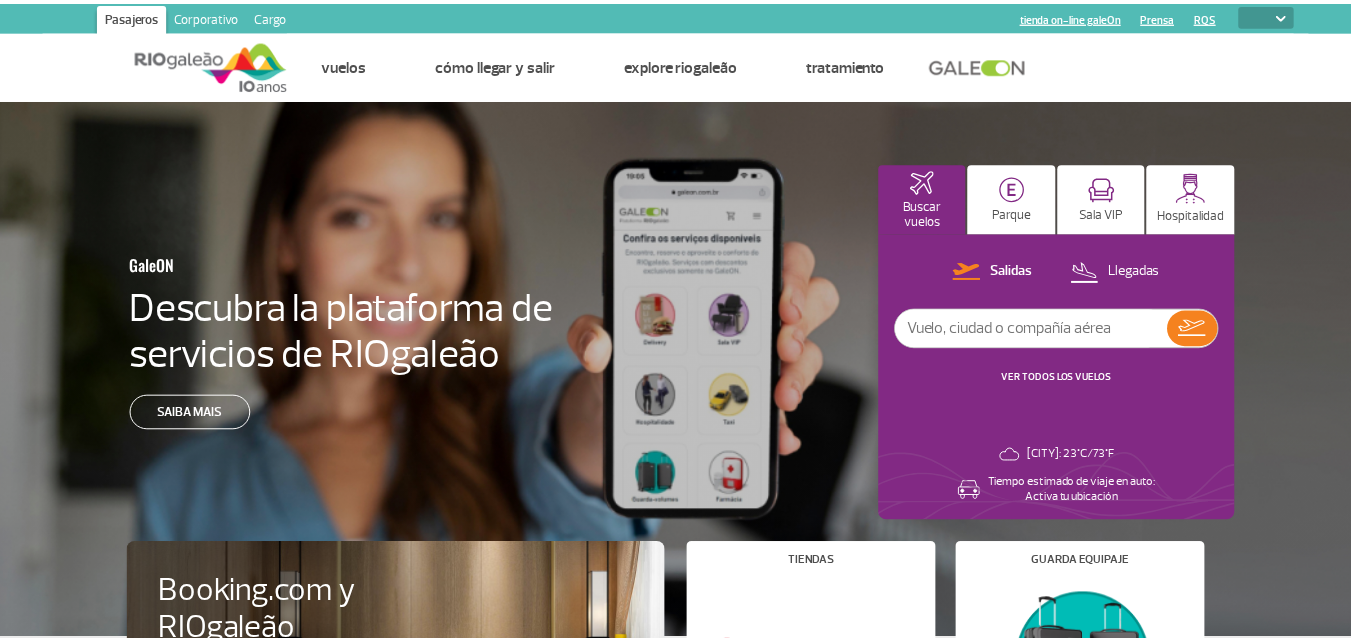 scroll, scrollTop: 0, scrollLeft: 0, axis: both 